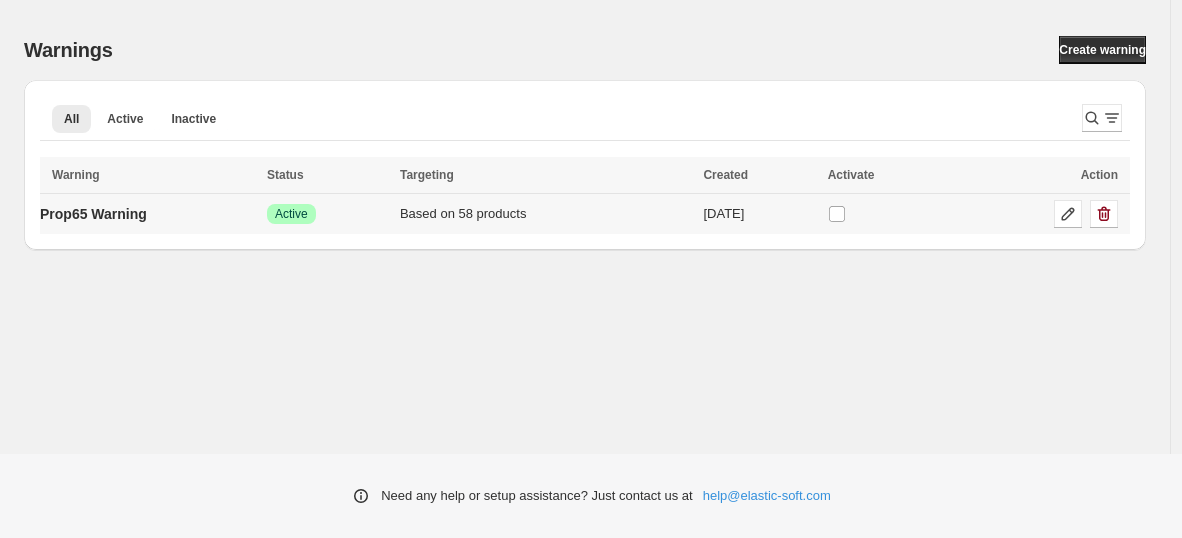 scroll, scrollTop: 0, scrollLeft: 0, axis: both 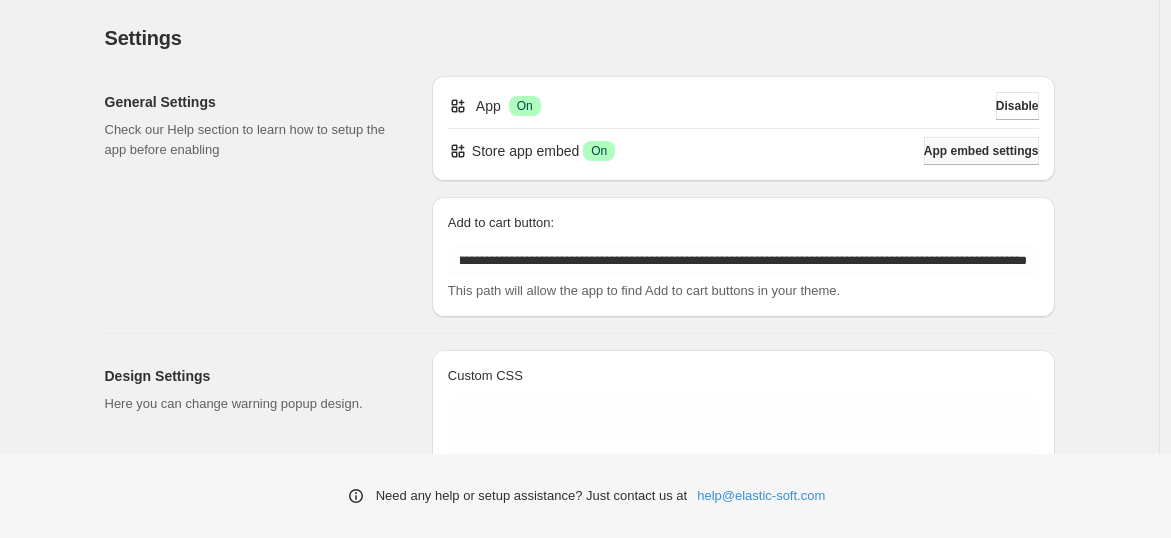 click on "App embed settings" at bounding box center [981, 151] 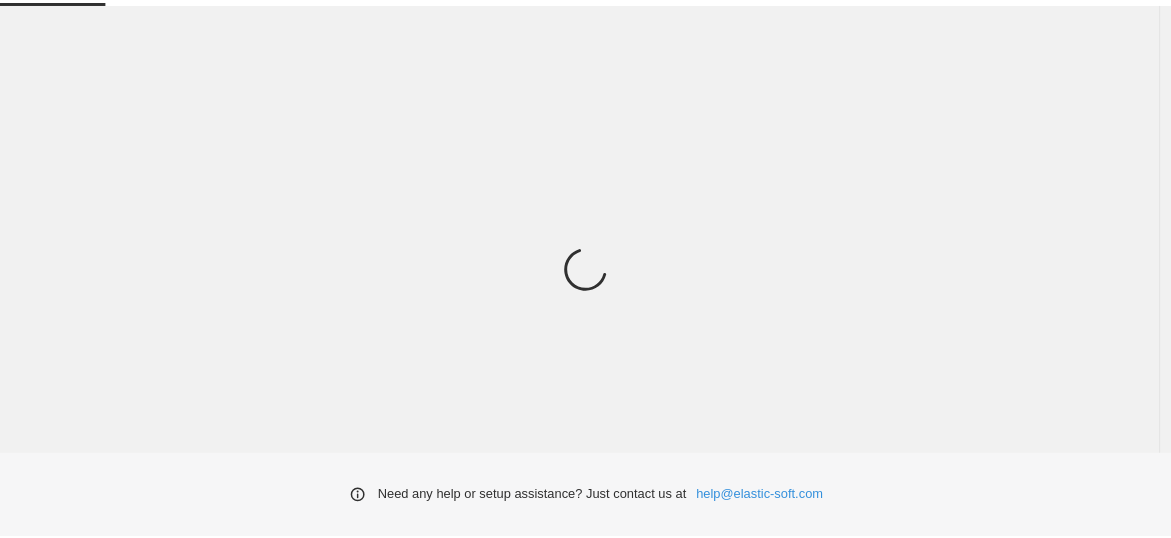 scroll, scrollTop: 0, scrollLeft: 0, axis: both 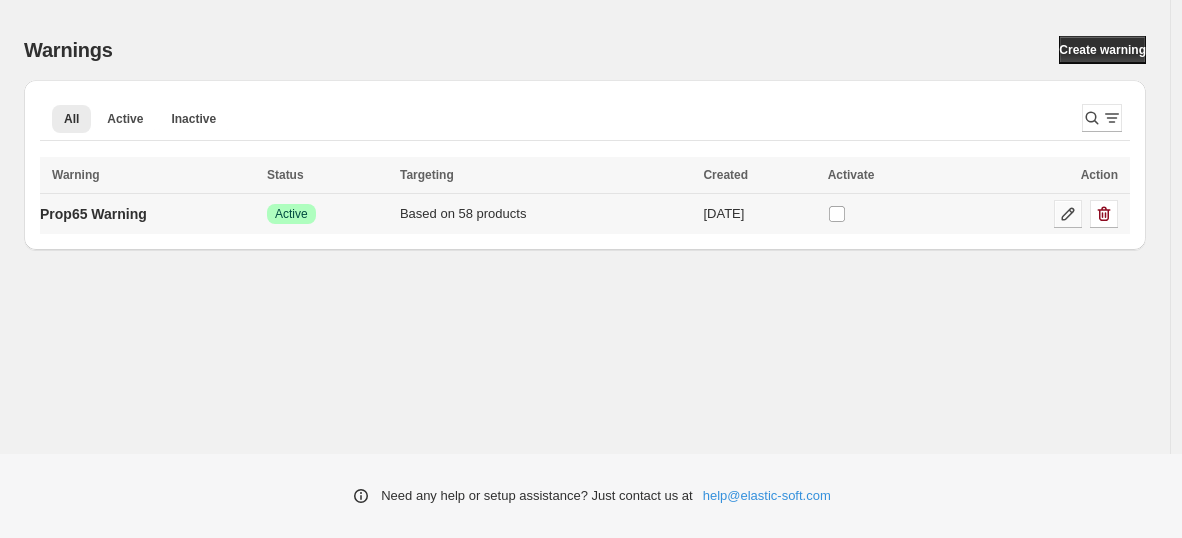 click 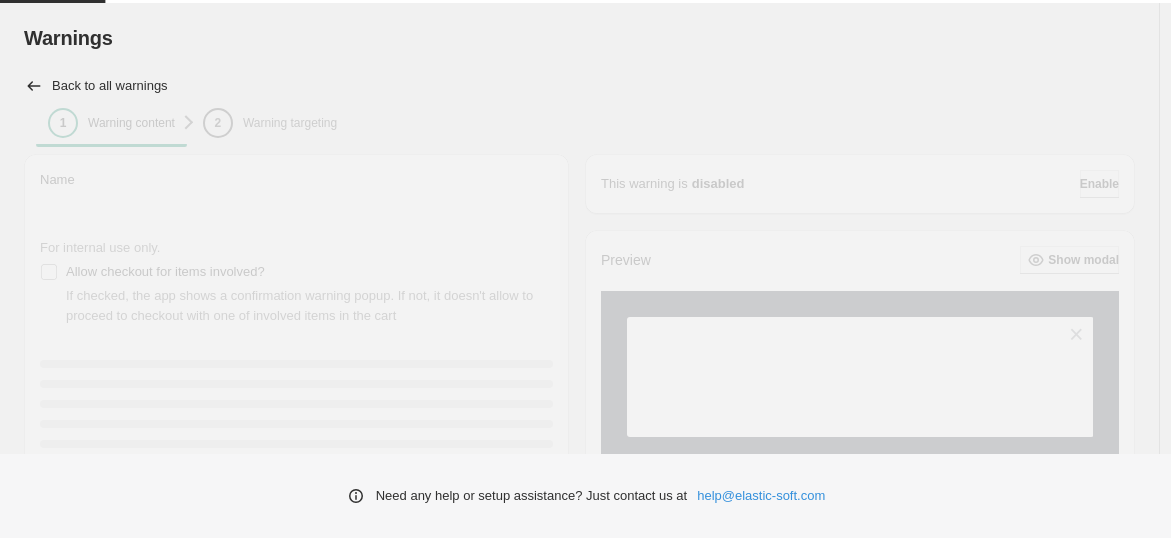 type on "**********" 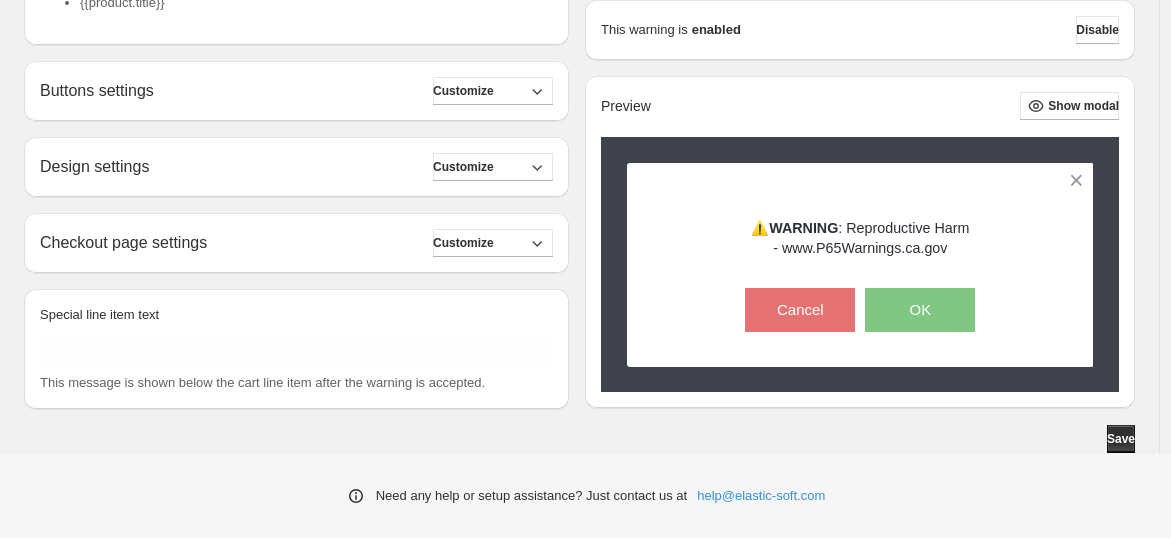 scroll, scrollTop: 0, scrollLeft: 0, axis: both 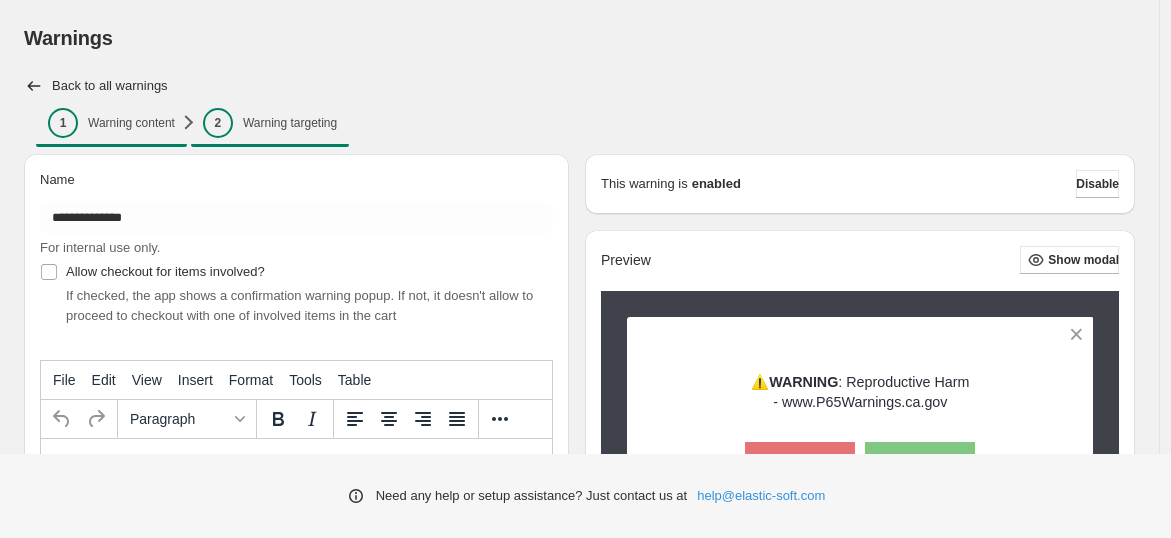 click on "Warning targeting" at bounding box center (290, 123) 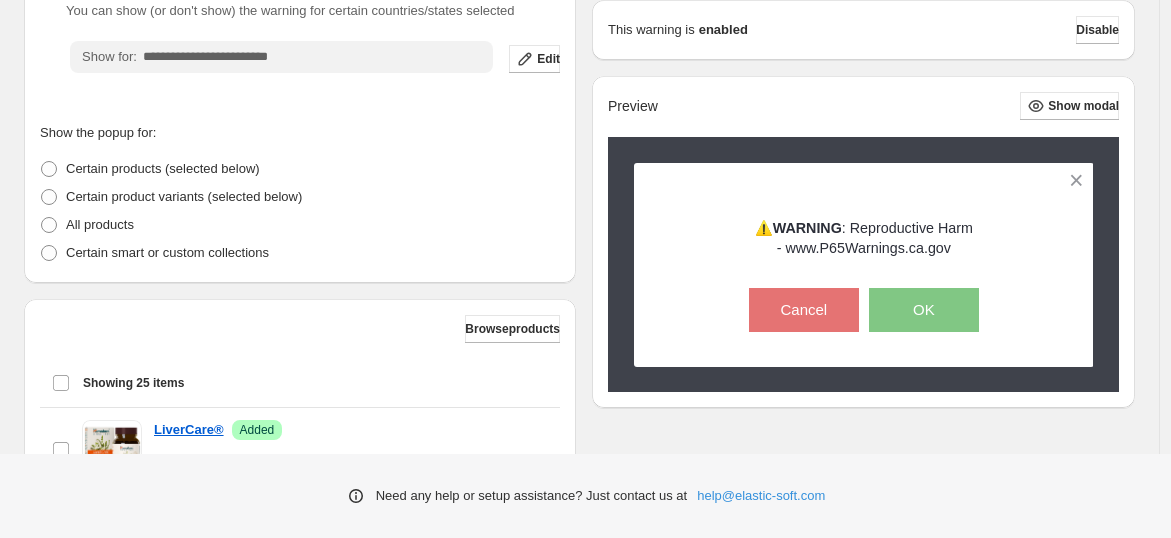 scroll, scrollTop: 280, scrollLeft: 0, axis: vertical 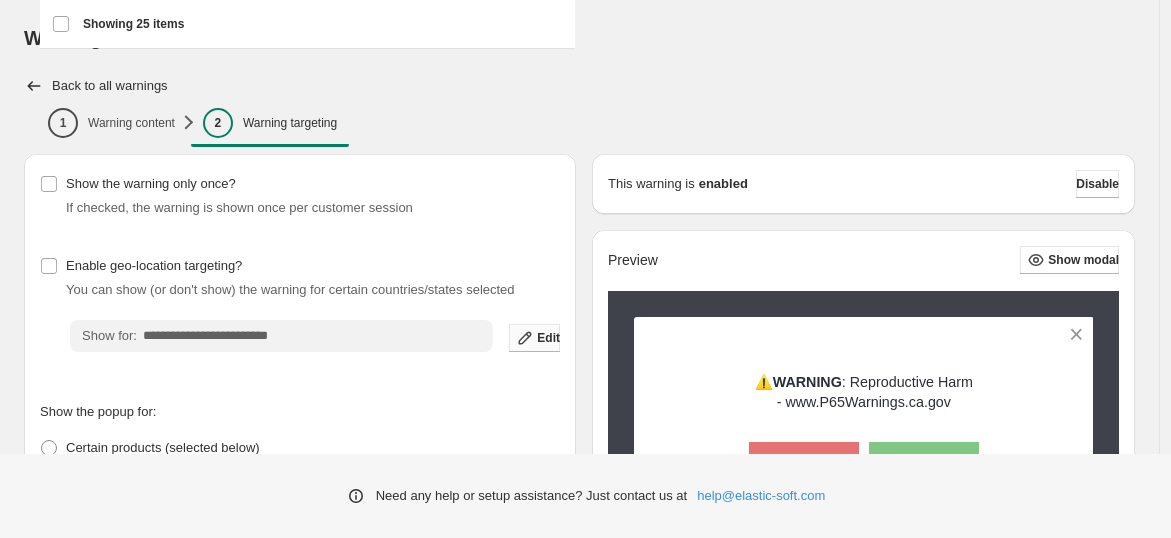 click on "Edit" at bounding box center (548, 338) 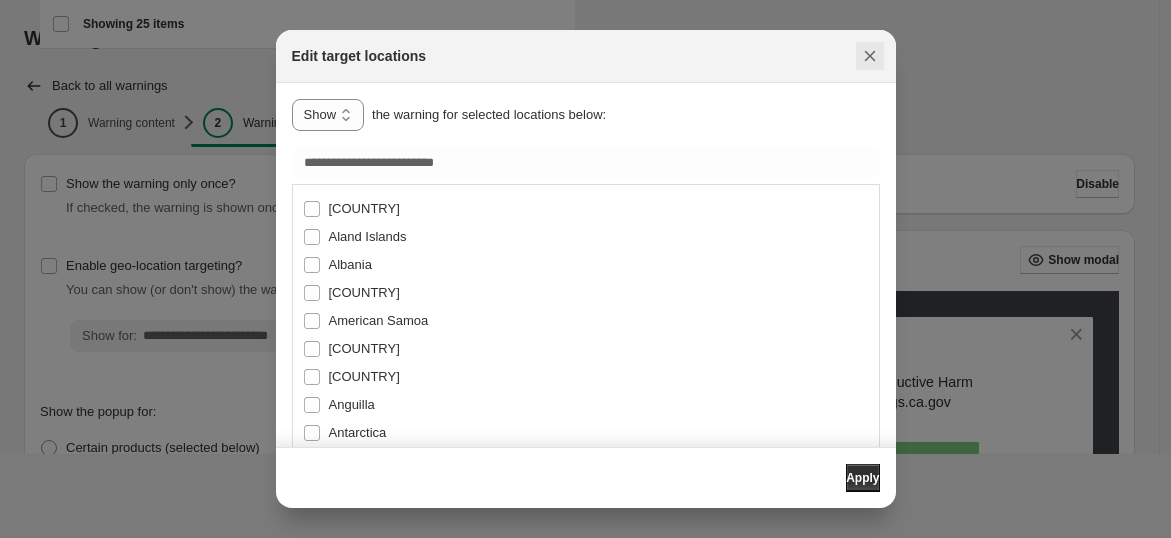 click 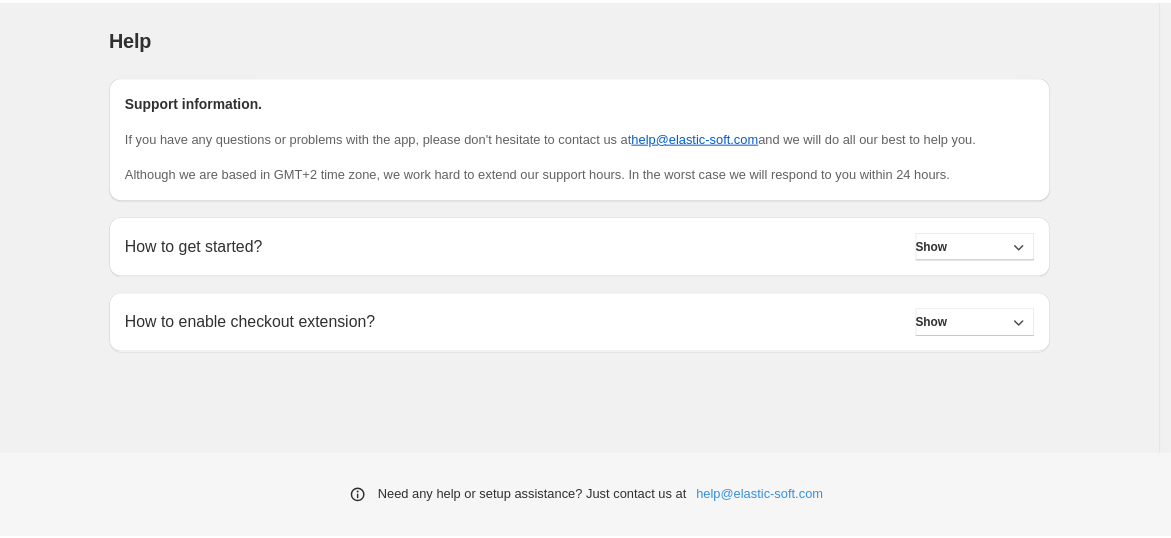 scroll, scrollTop: 0, scrollLeft: 0, axis: both 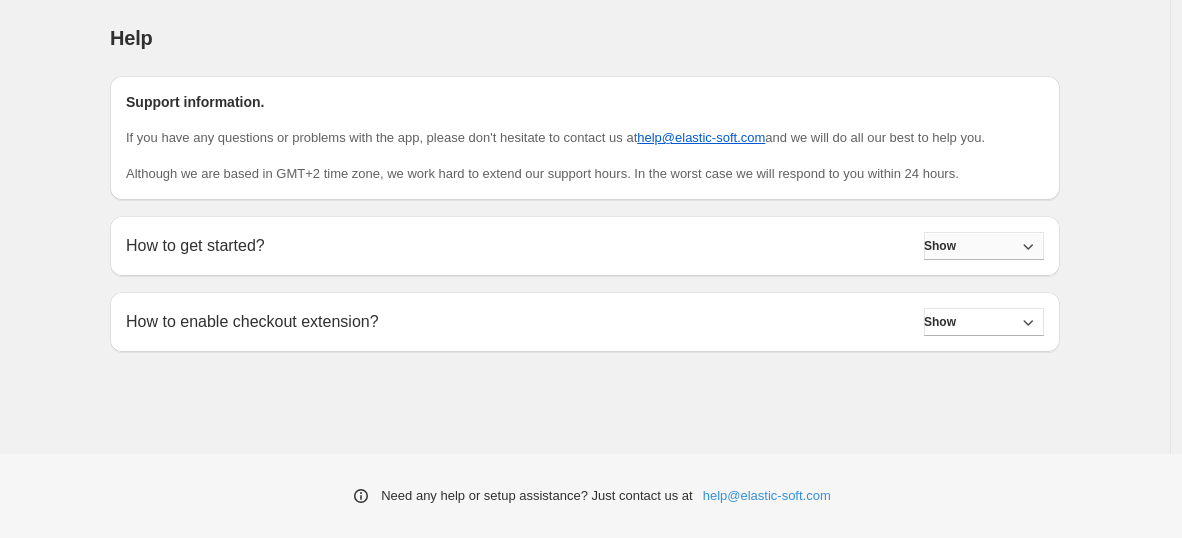 click on "Show" at bounding box center [984, 246] 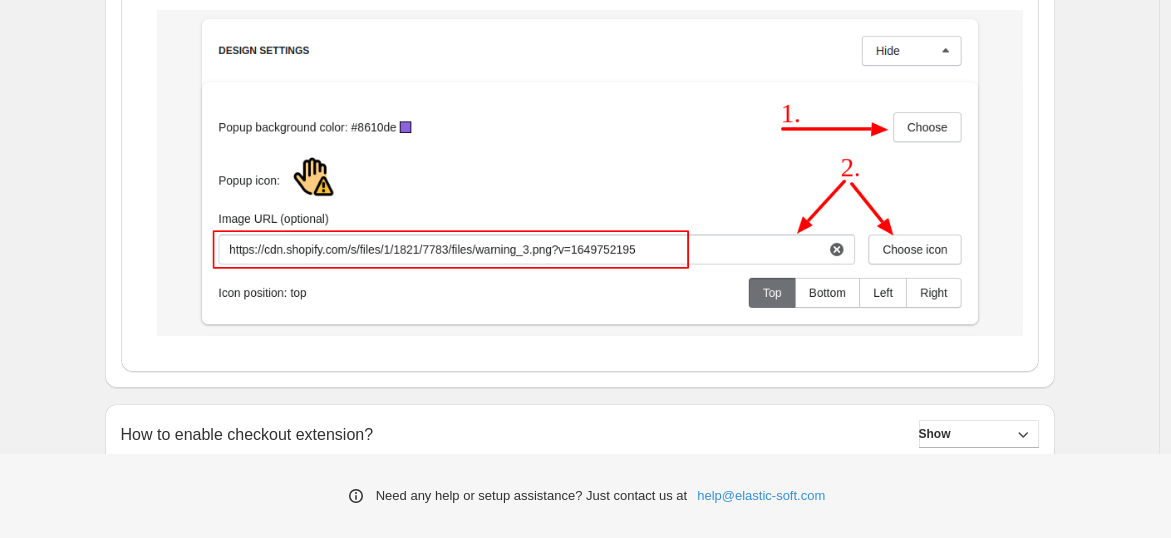 scroll, scrollTop: 3612, scrollLeft: 0, axis: vertical 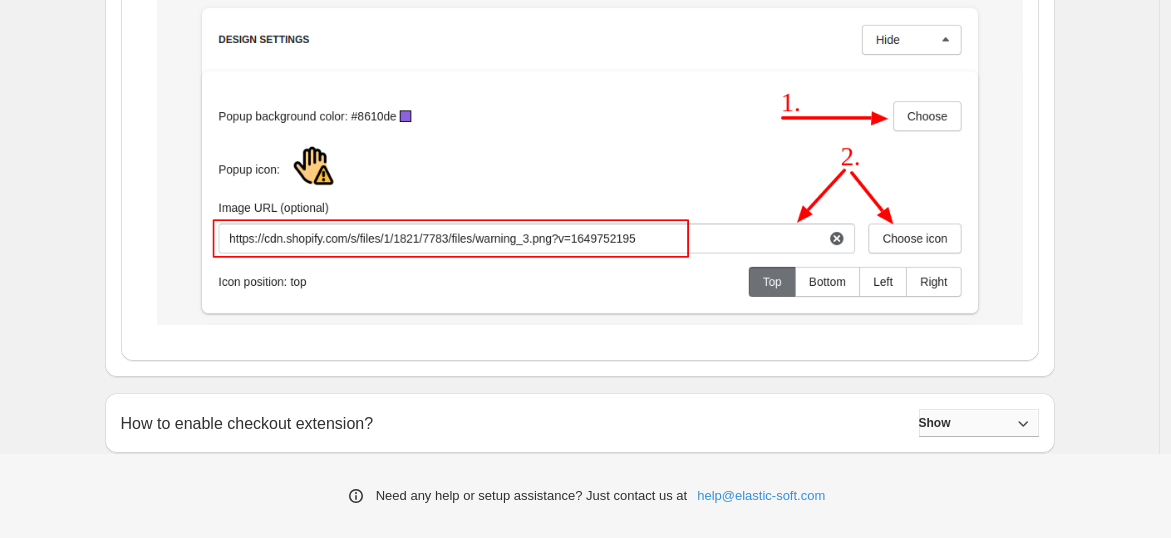 click on "Show" at bounding box center (979, 423) 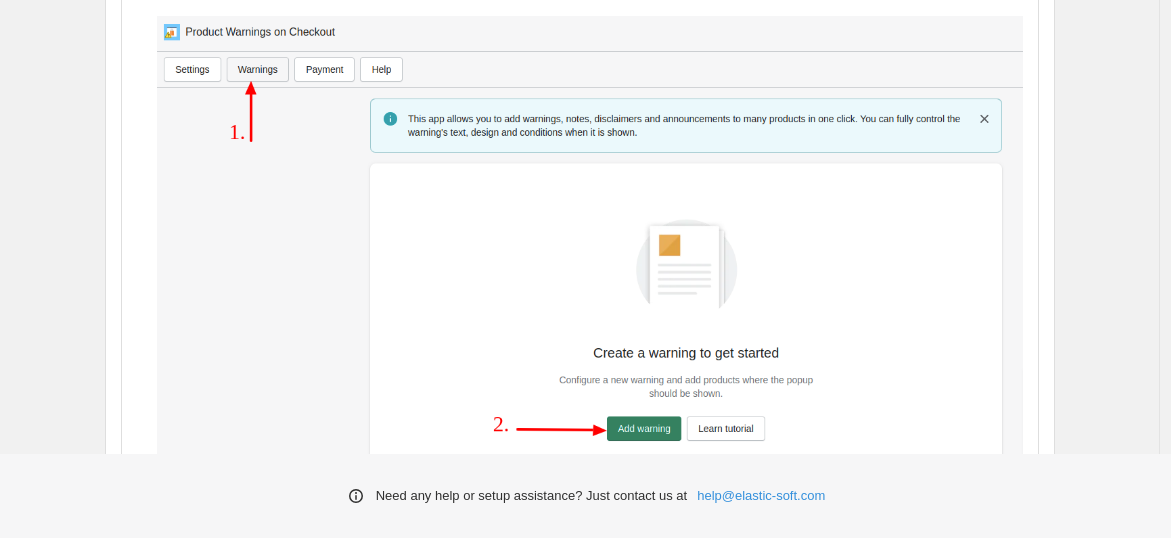 scroll, scrollTop: 0, scrollLeft: 0, axis: both 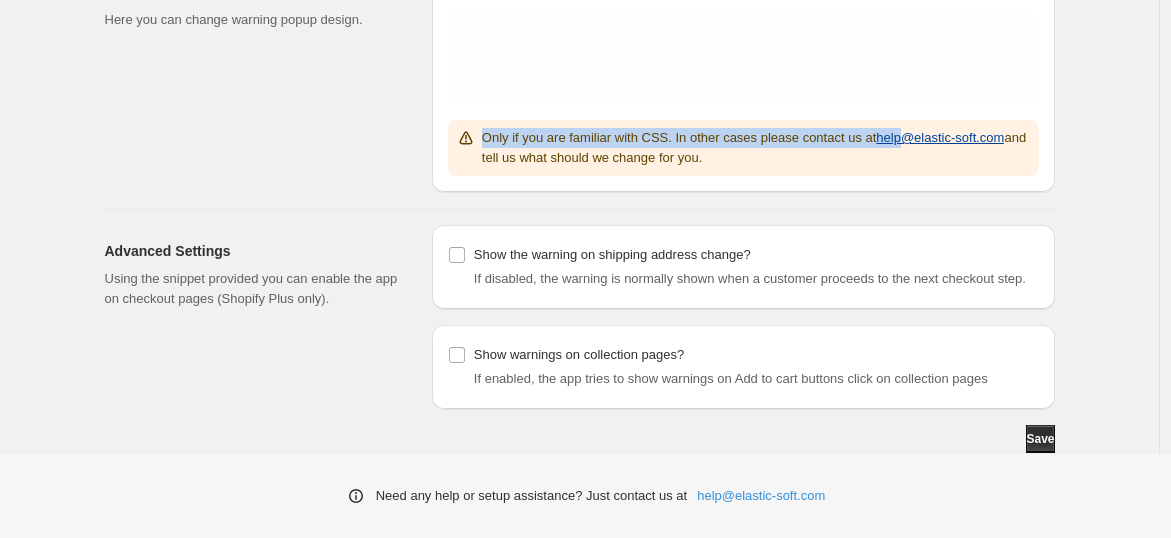 drag, startPoint x: 434, startPoint y: 149, endPoint x: 510, endPoint y: 145, distance: 76.105194 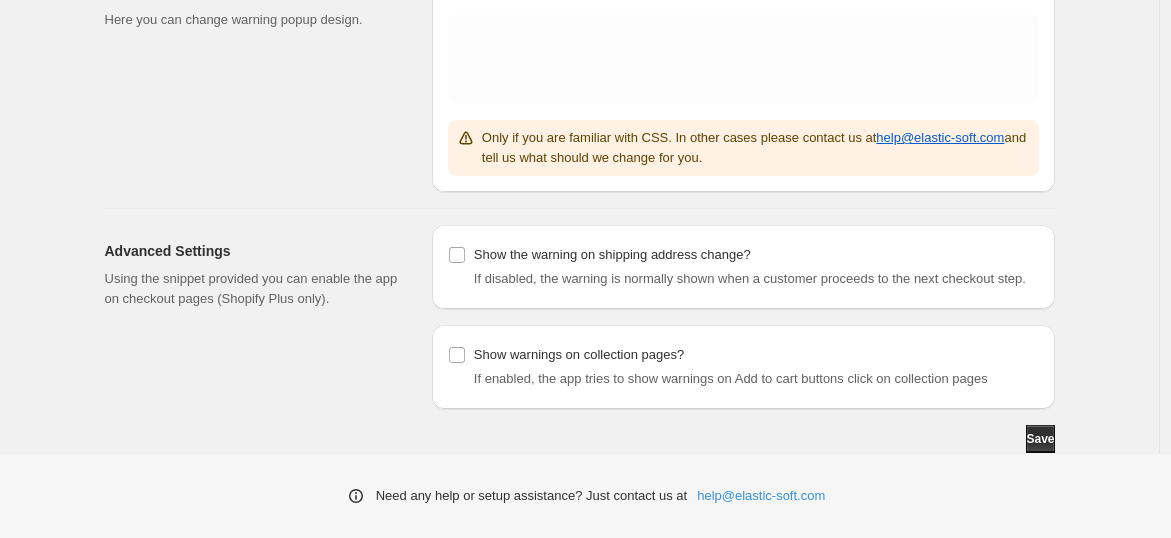 click on "Design Settings Here you can change warning popup design. Custom CSS Only if you are familiar with CSS. In other cases please contact us at  help@elastic-soft.com  and tell us what should we change for you." at bounding box center [572, 71] 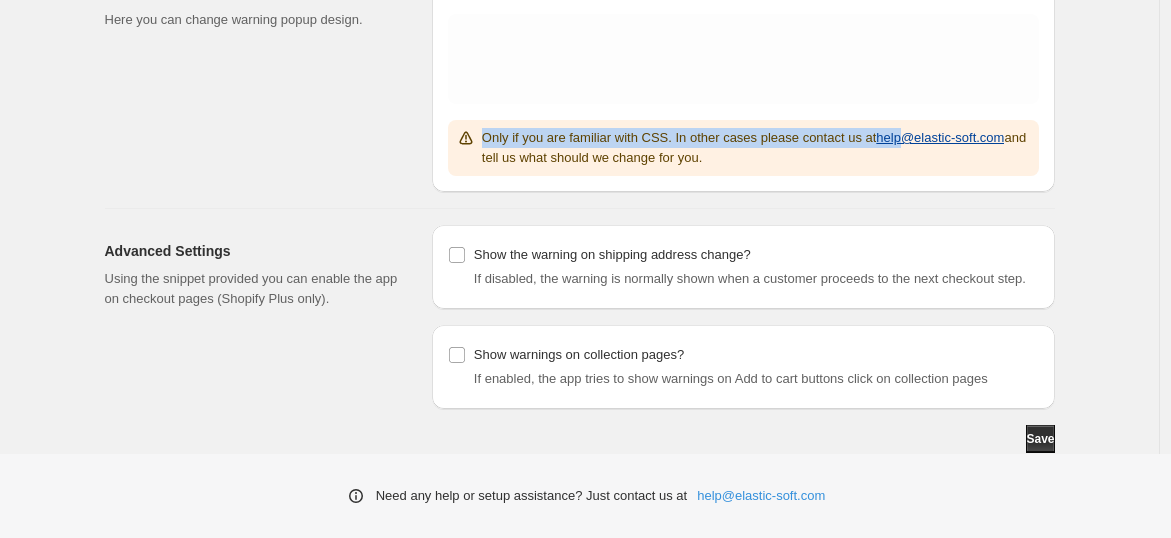drag, startPoint x: 428, startPoint y: 143, endPoint x: 513, endPoint y: 138, distance: 85.146935 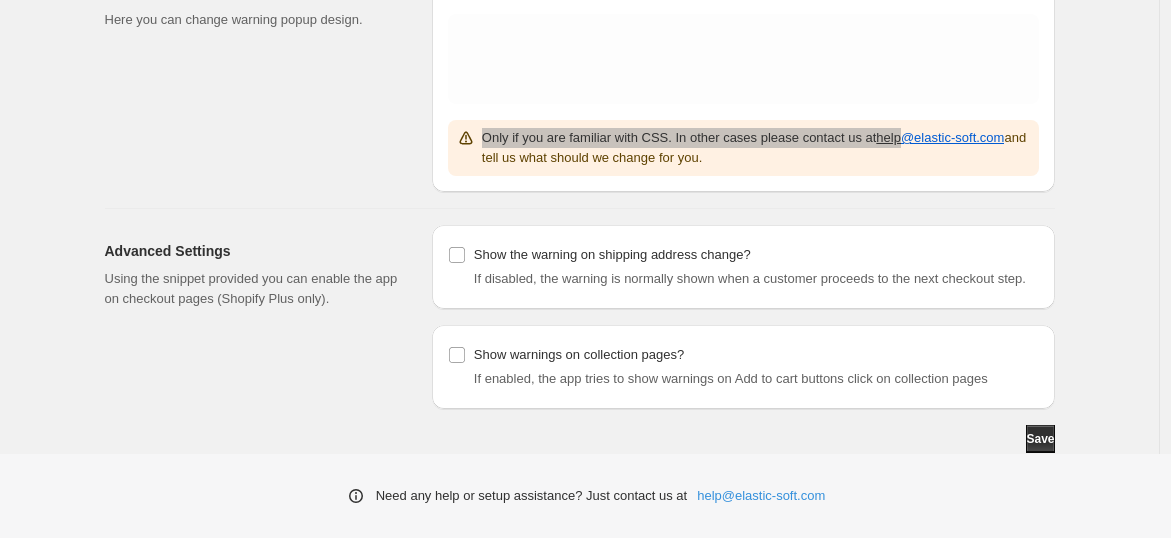 scroll, scrollTop: 0, scrollLeft: 0, axis: both 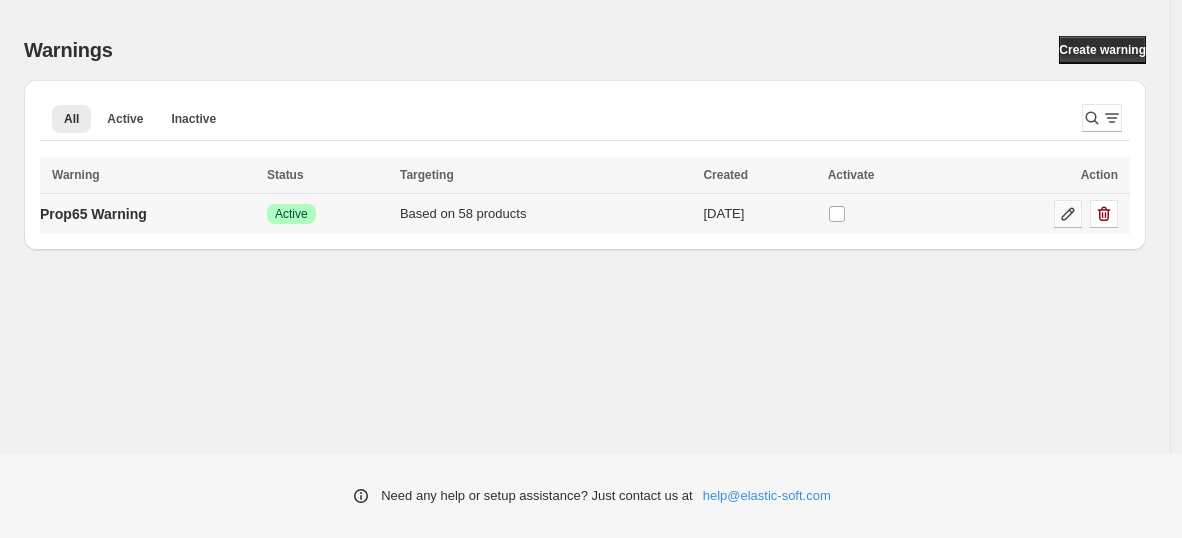 click 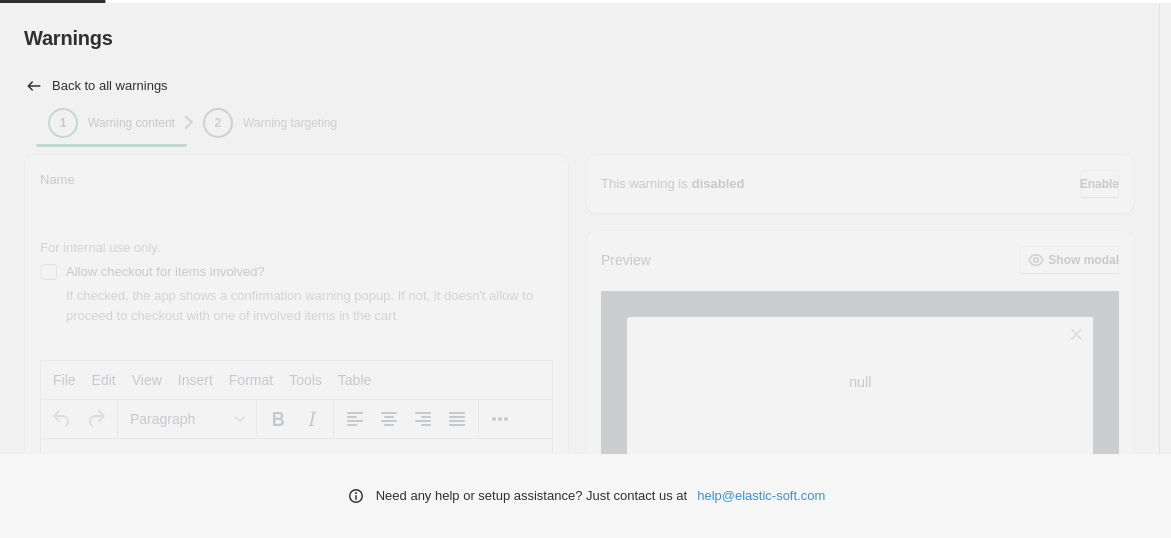 type on "**********" 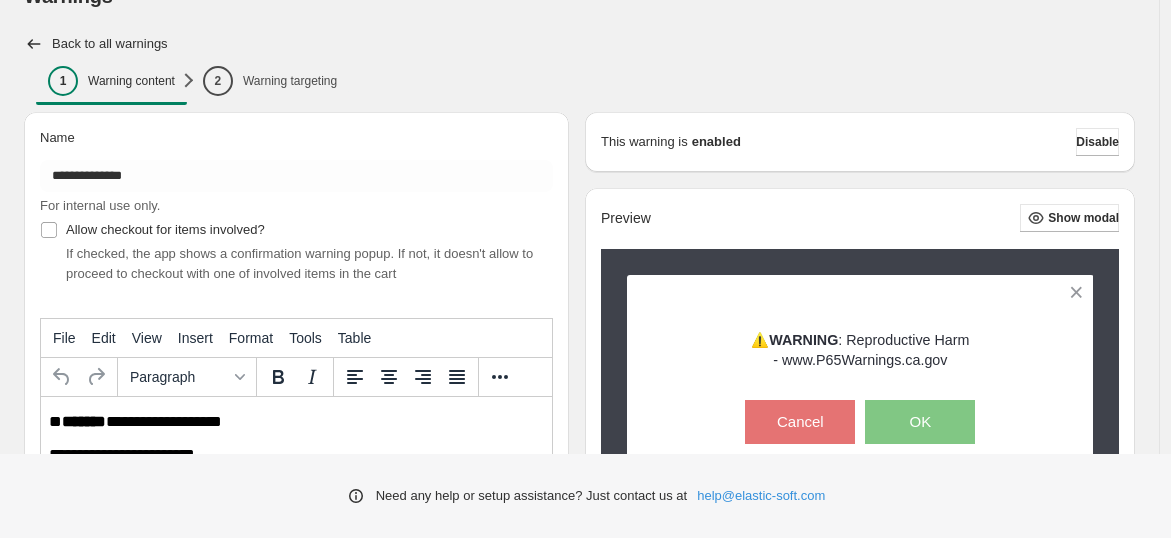 scroll, scrollTop: 0, scrollLeft: 0, axis: both 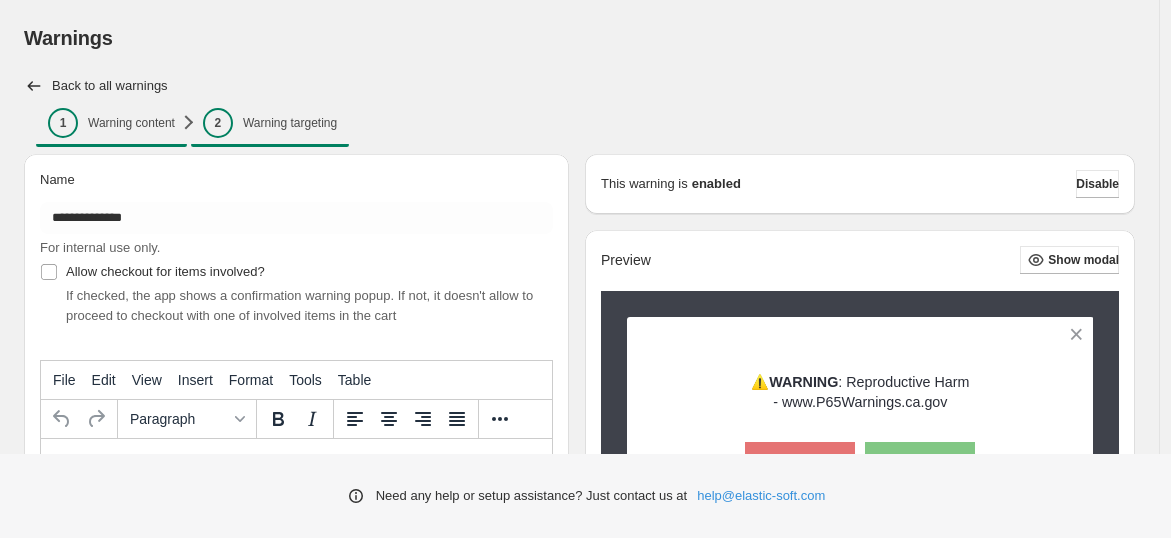 click on "Warning targeting" at bounding box center (290, 123) 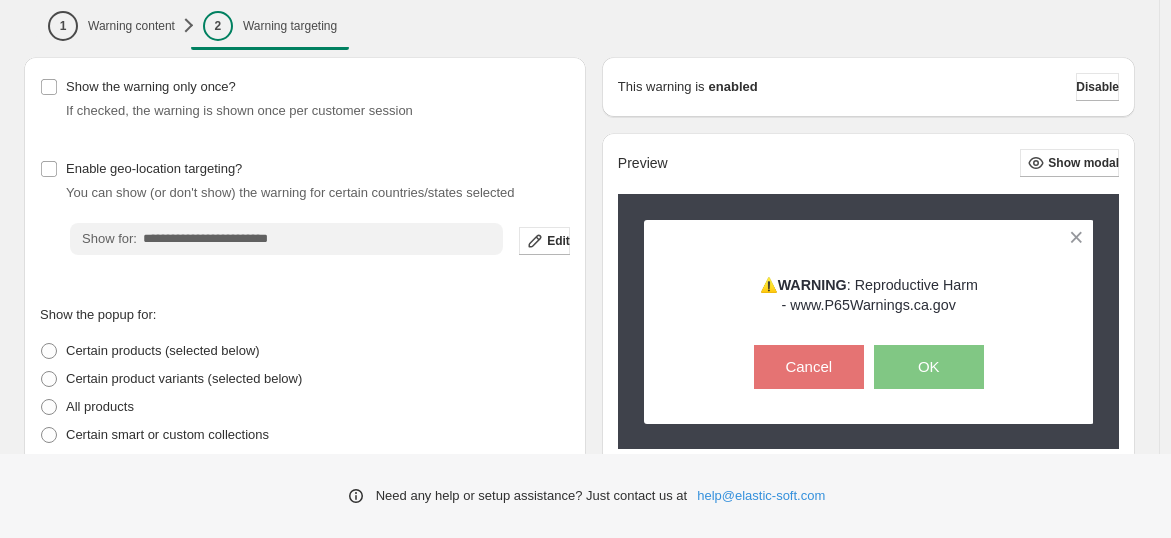 scroll, scrollTop: 97, scrollLeft: 0, axis: vertical 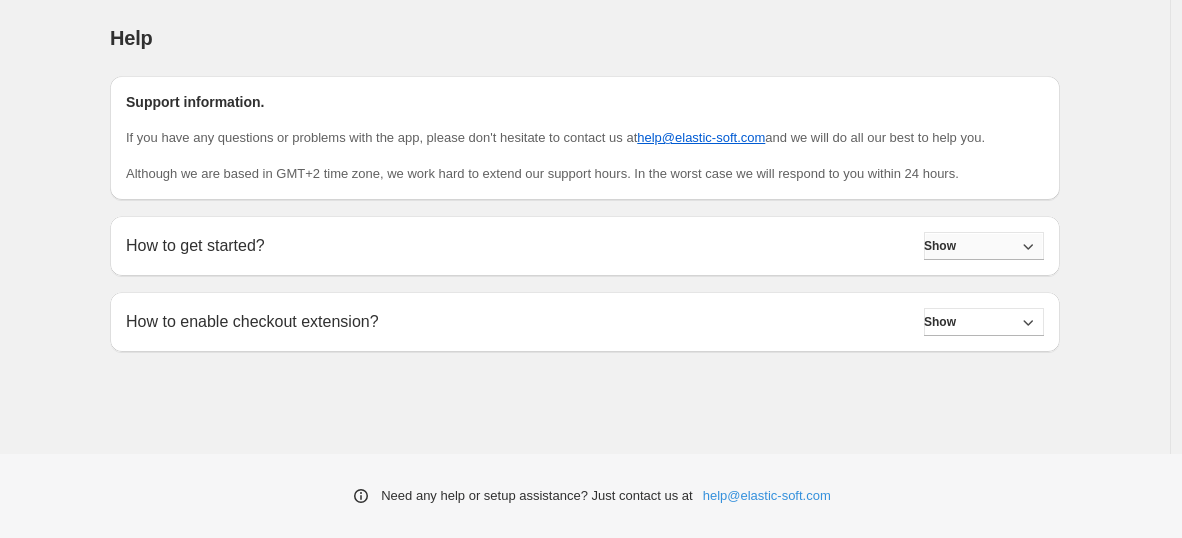 click on "Show" at bounding box center [984, 246] 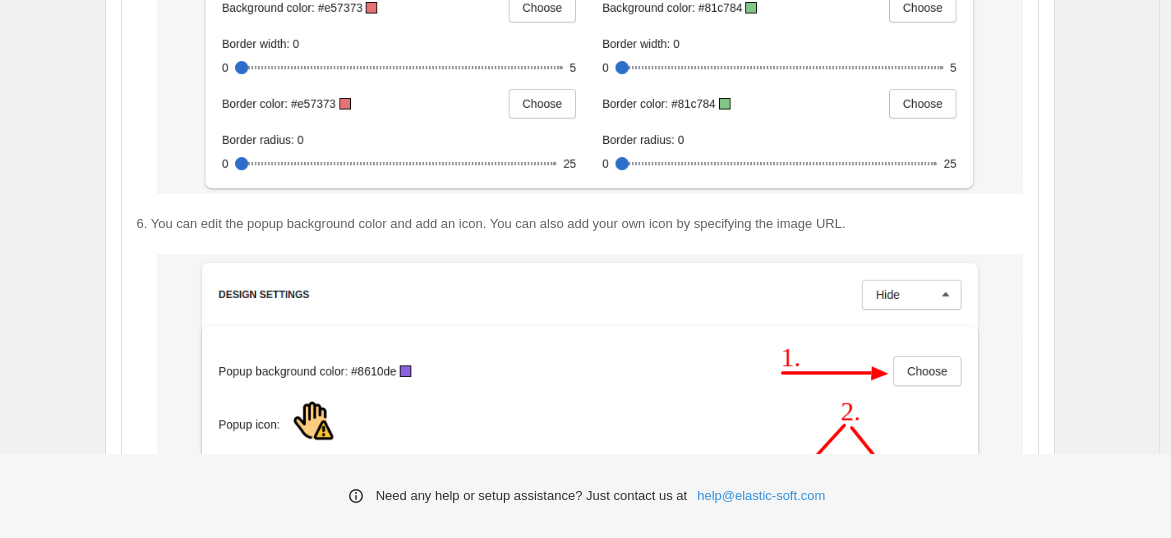 scroll, scrollTop: 3612, scrollLeft: 0, axis: vertical 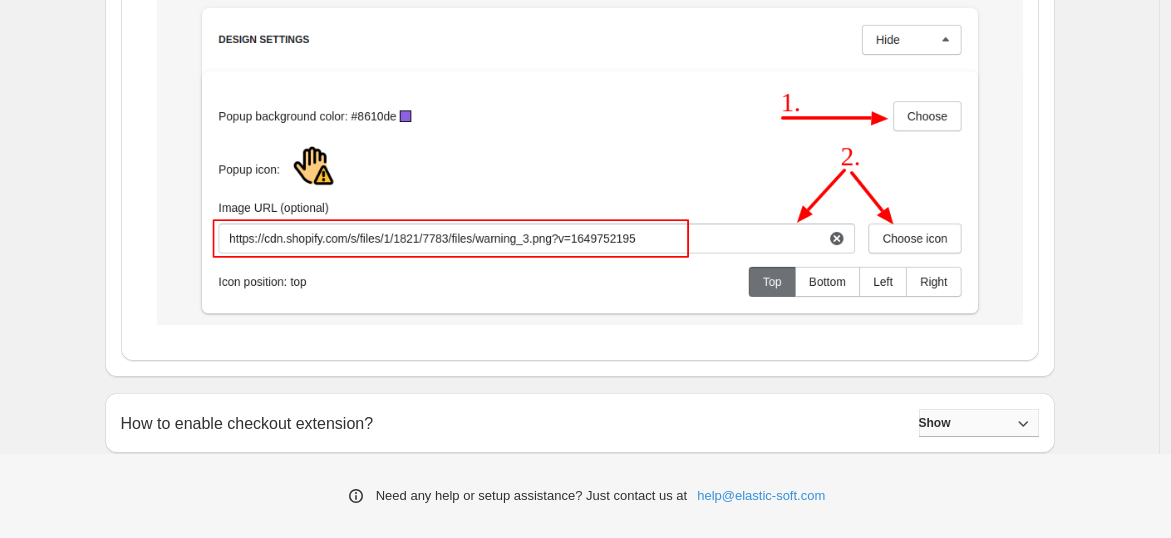 click on "Show" at bounding box center [979, 423] 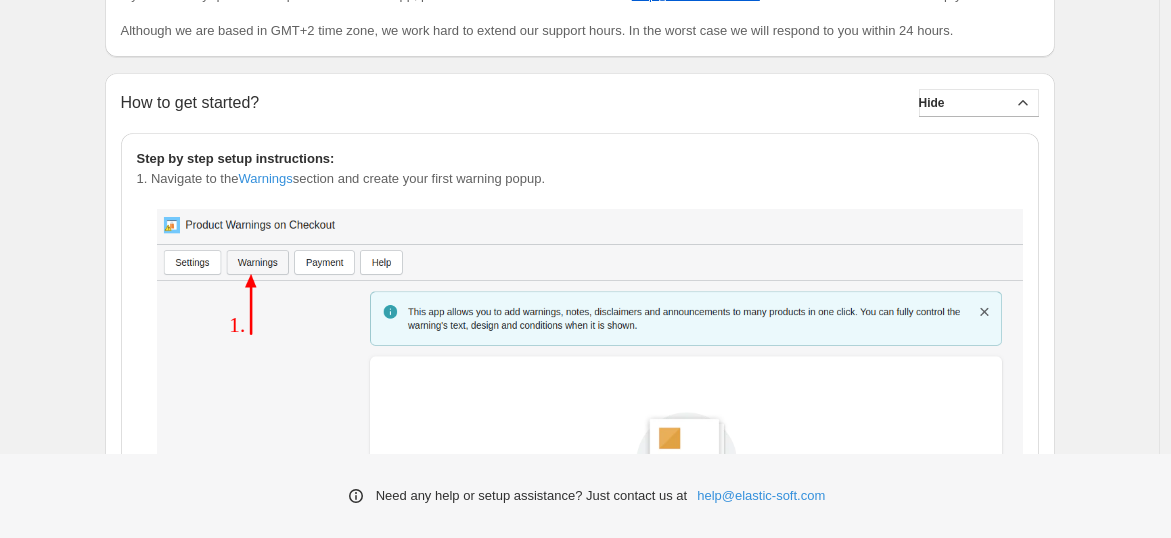scroll, scrollTop: 0, scrollLeft: 0, axis: both 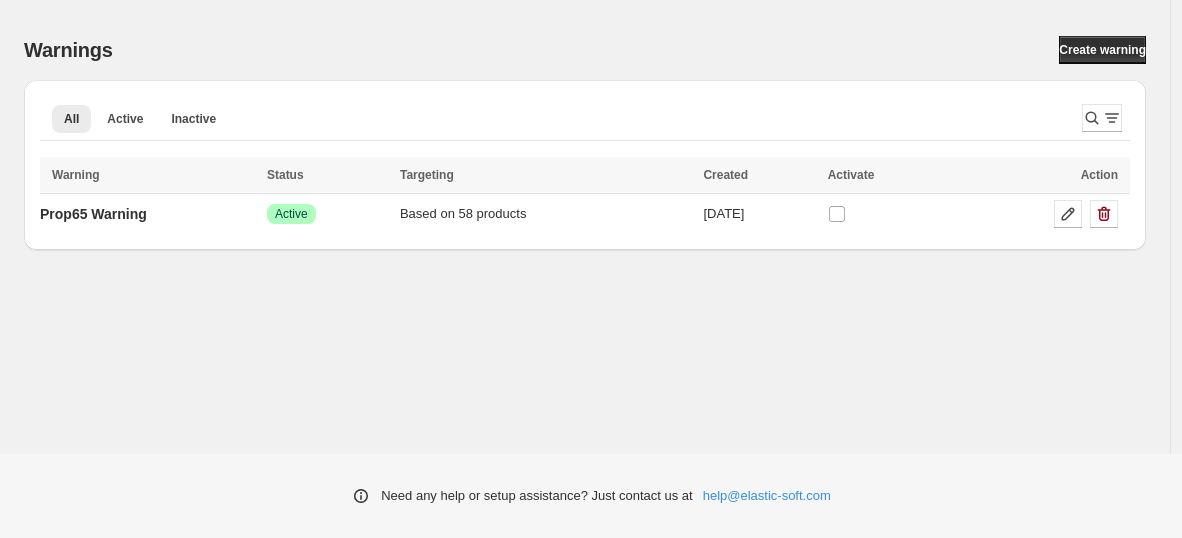 click on "Warnings Create warning All Active Inactive More views All Active Inactive More views Loading warnings… Loading warnings… Warning Status Targeting Created Activate Action Select warning 0 selected Warning Status Targeting Created Activate Action Prop65 Warning Success Active Based on 58 products [DATE]" at bounding box center [577, 127] 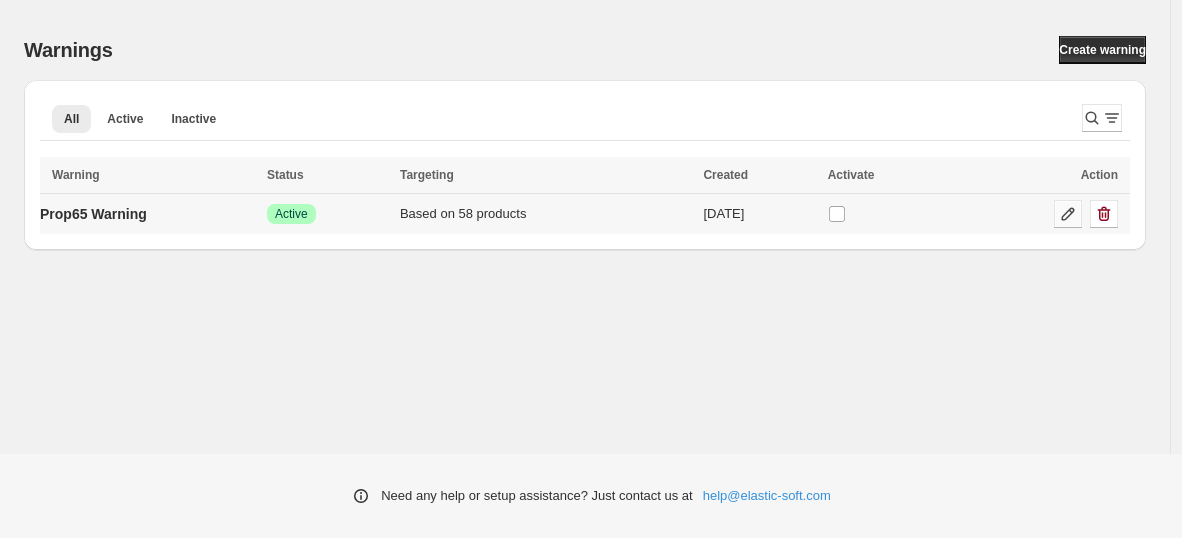 click 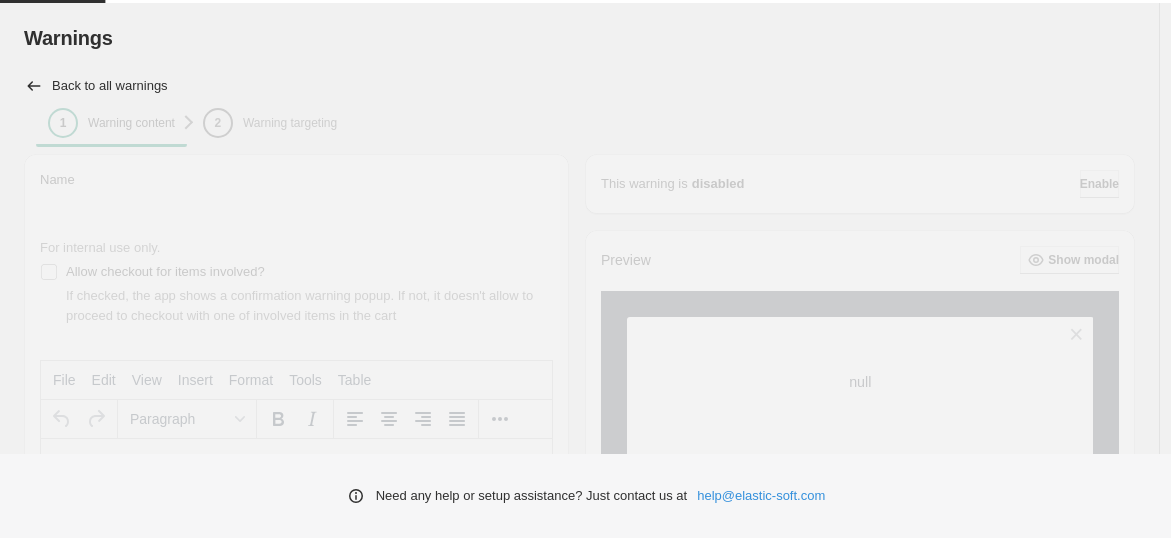 scroll, scrollTop: 0, scrollLeft: 0, axis: both 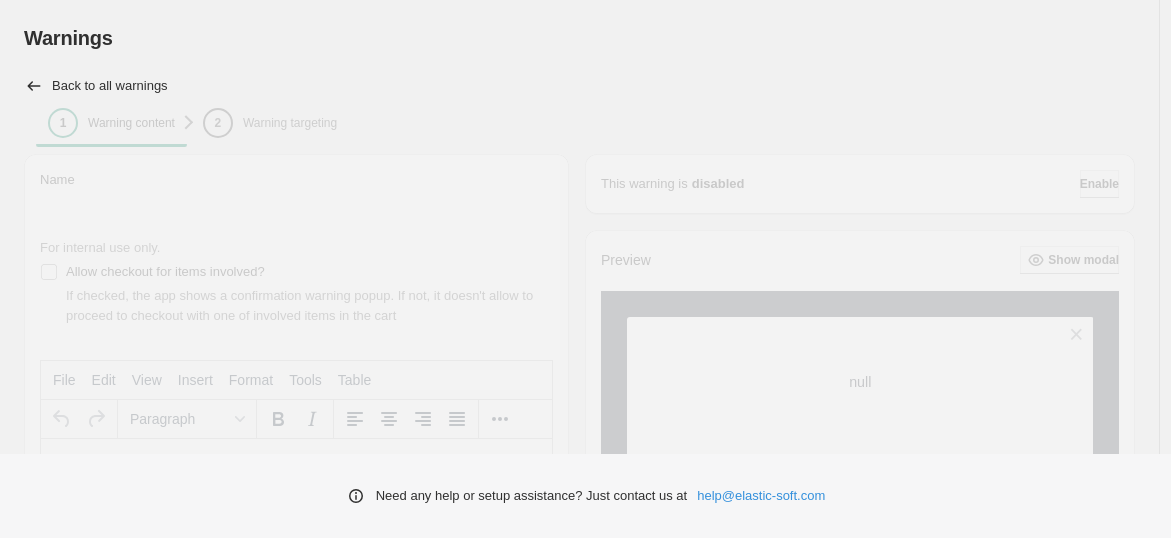 type on "**********" 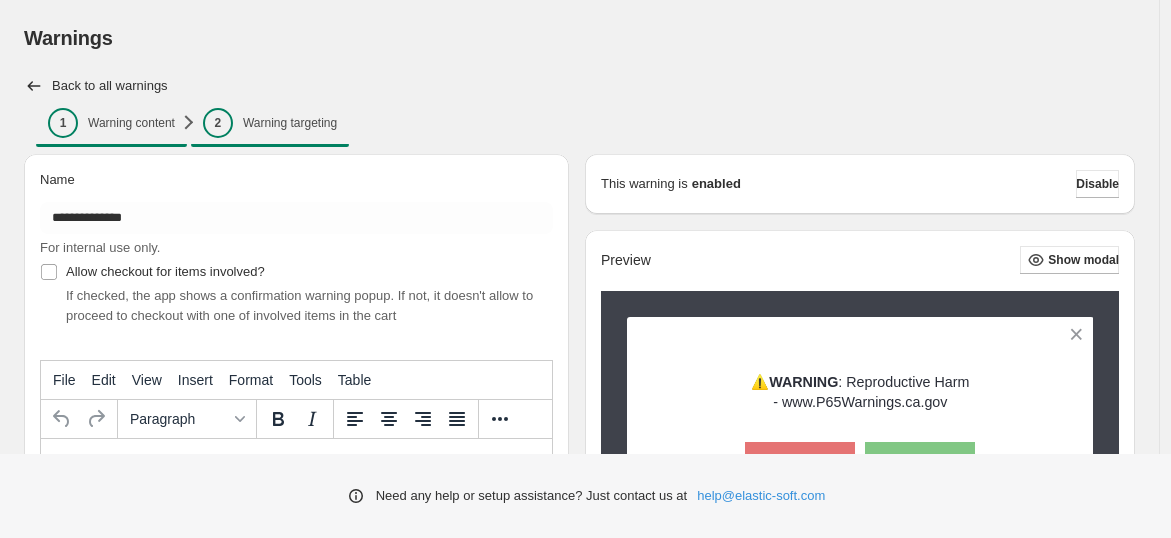 click on "Warning targeting" at bounding box center (290, 123) 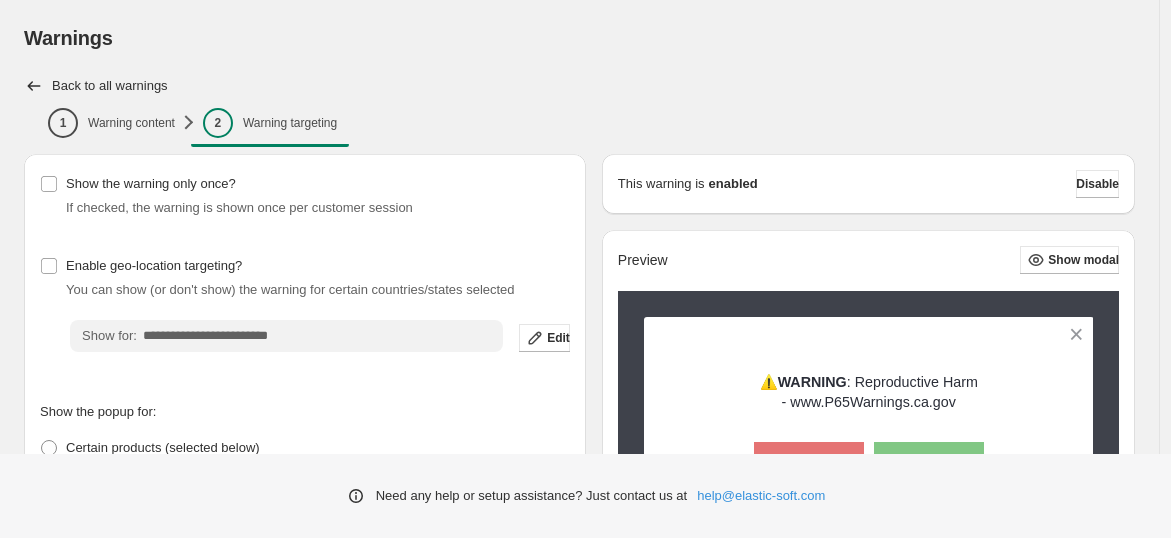 type 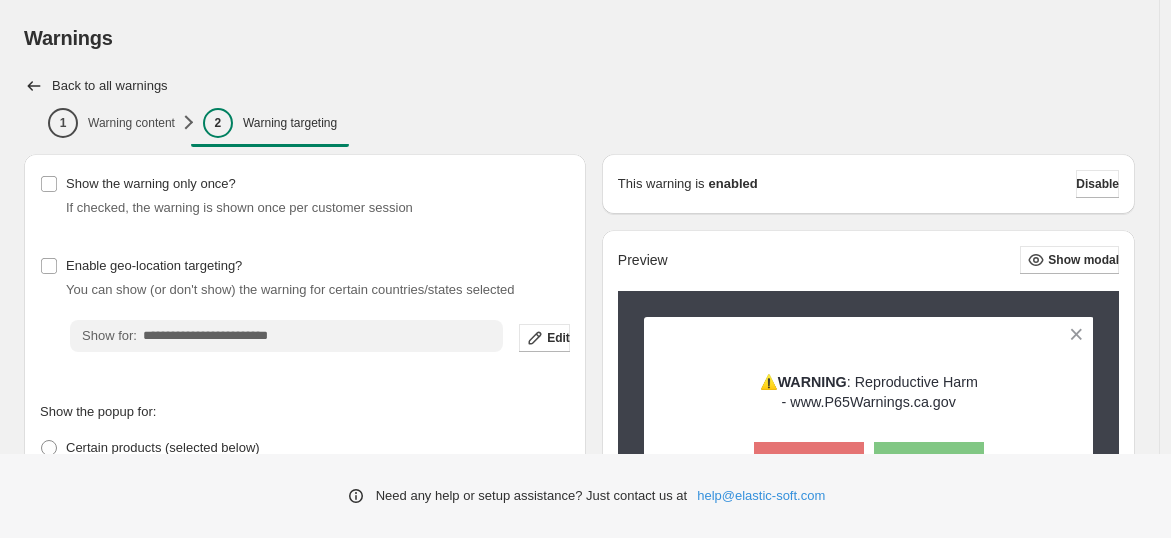 click on "Back to all warnings" at bounding box center (579, 86) 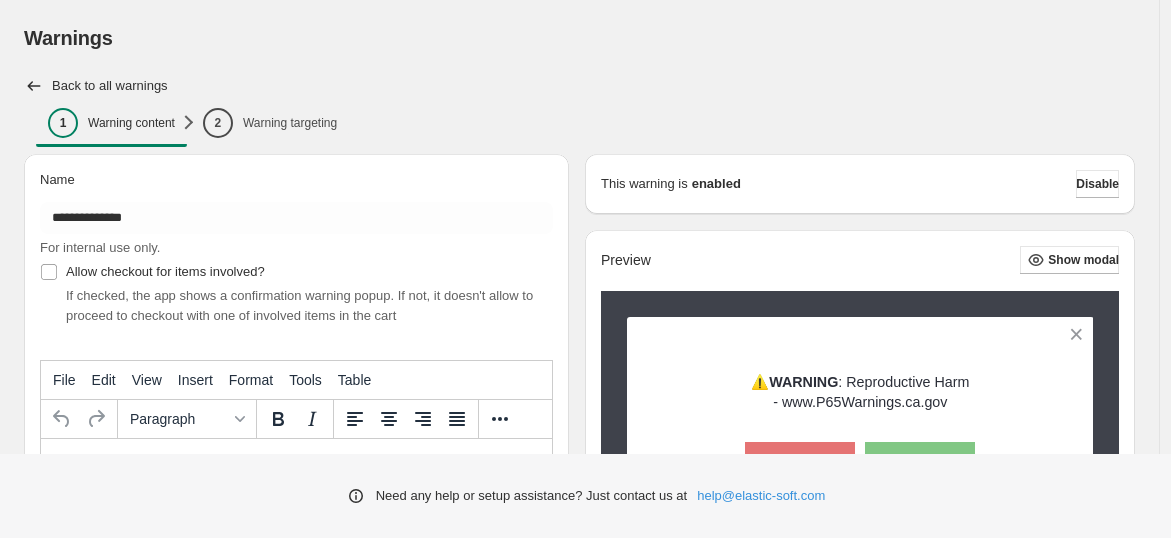 scroll, scrollTop: 0, scrollLeft: 0, axis: both 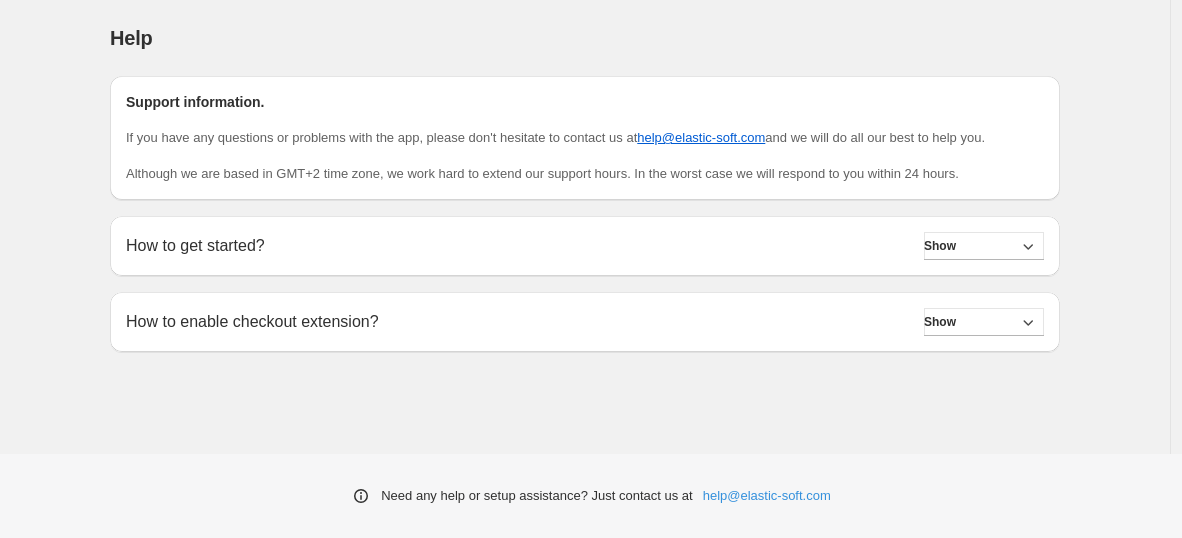 click on "How to enable checkout extension?   Show" at bounding box center (585, 322) 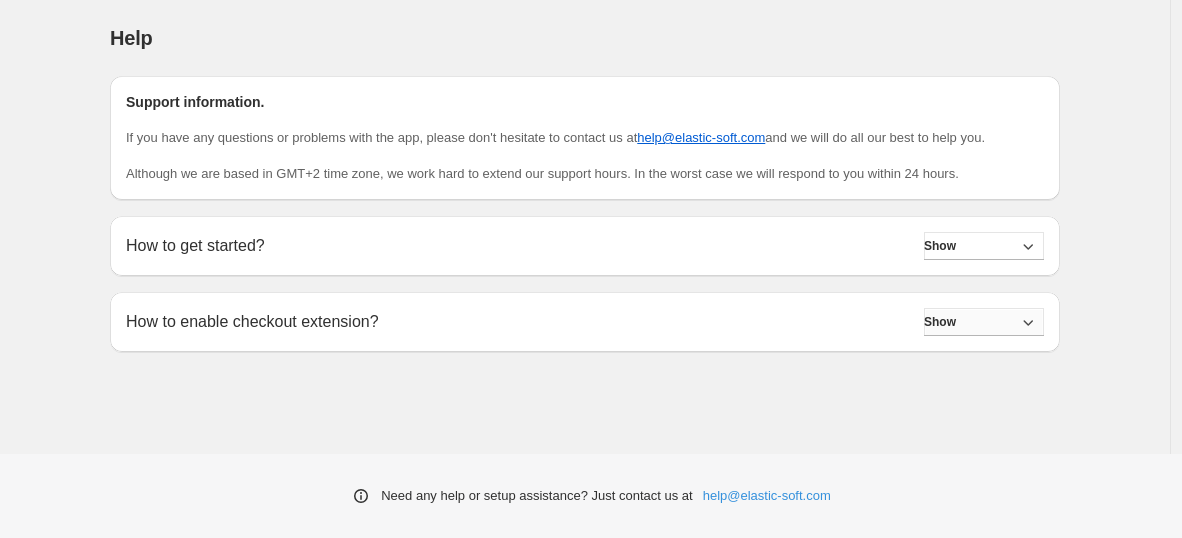 click on "Show" at bounding box center [984, 322] 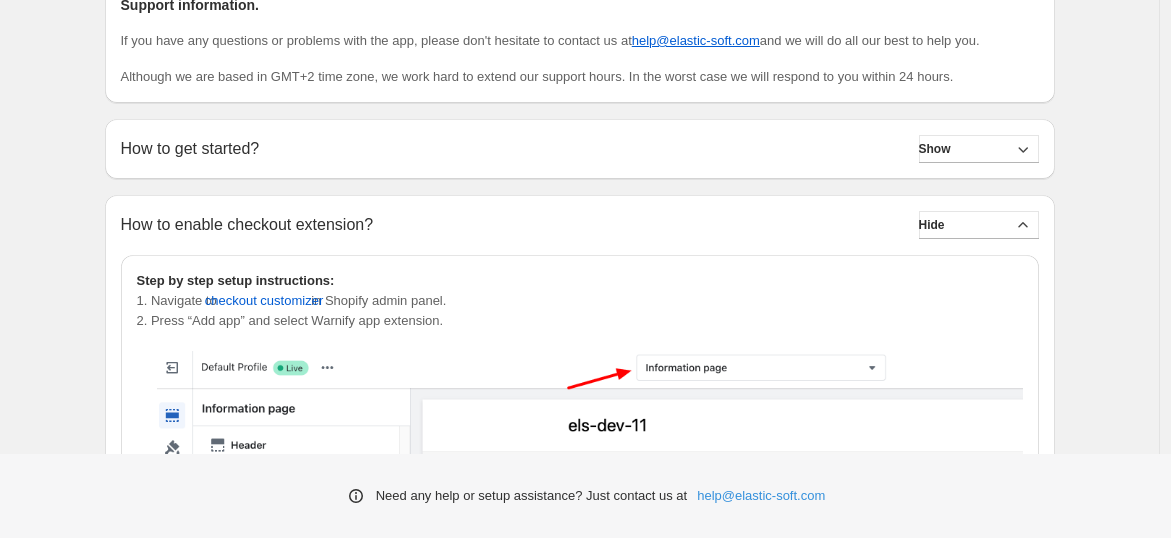 scroll, scrollTop: 99, scrollLeft: 0, axis: vertical 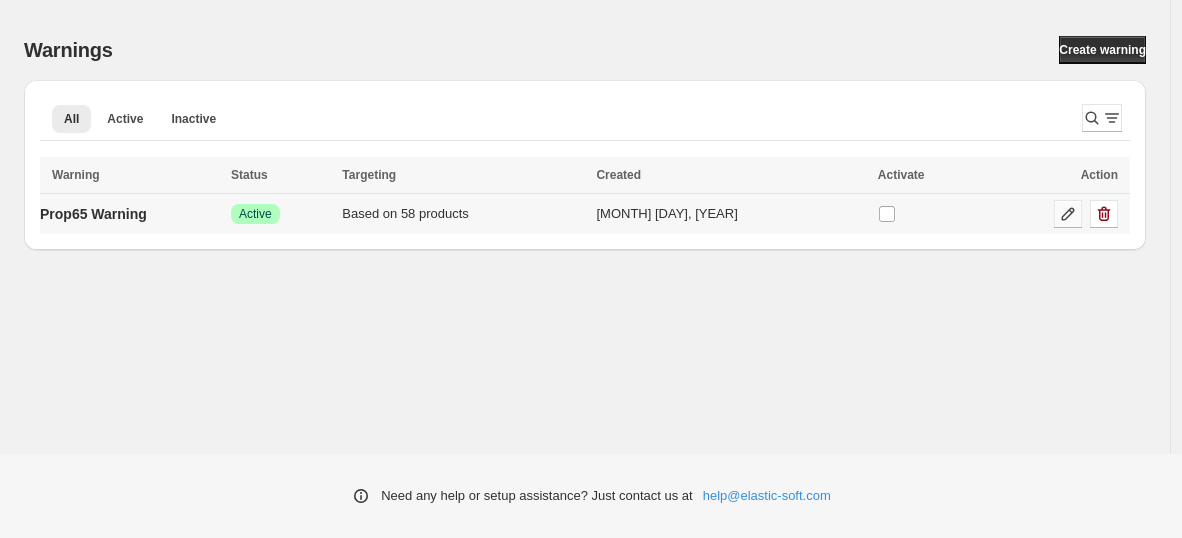 click 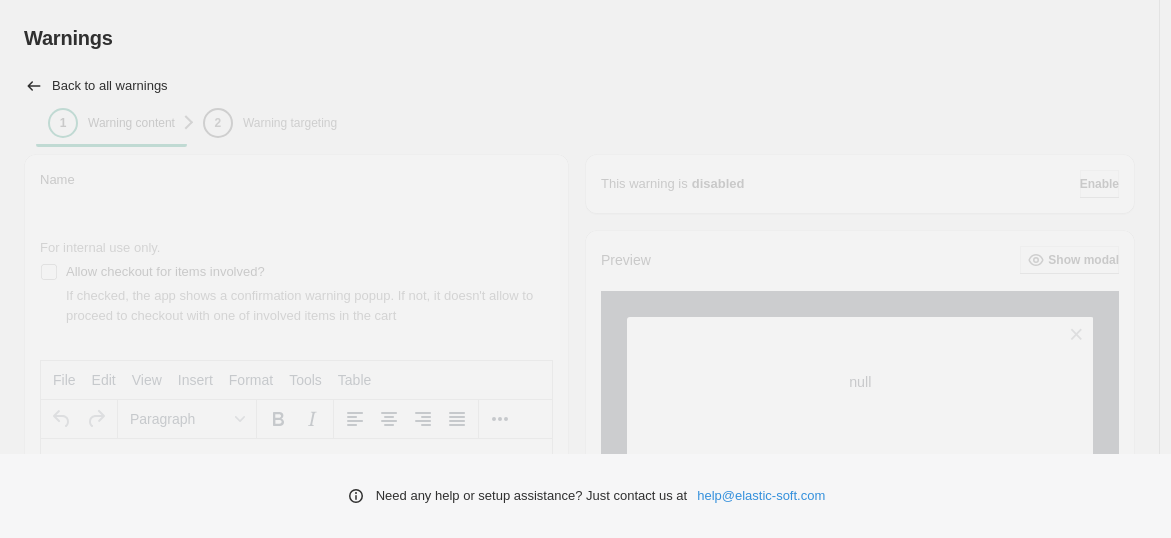 scroll, scrollTop: 0, scrollLeft: 0, axis: both 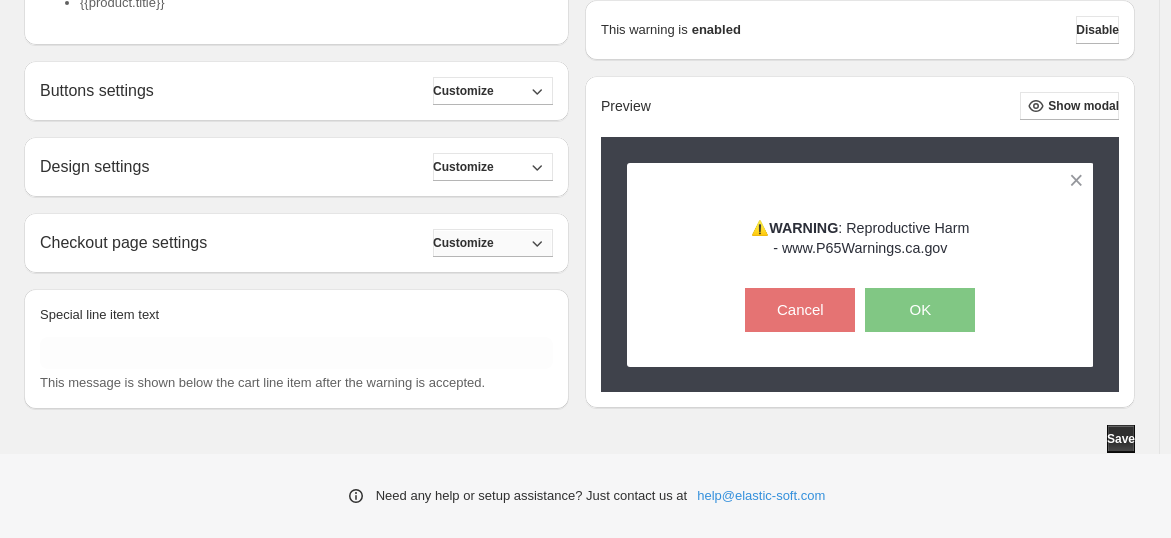 click on "Customize" at bounding box center (493, 243) 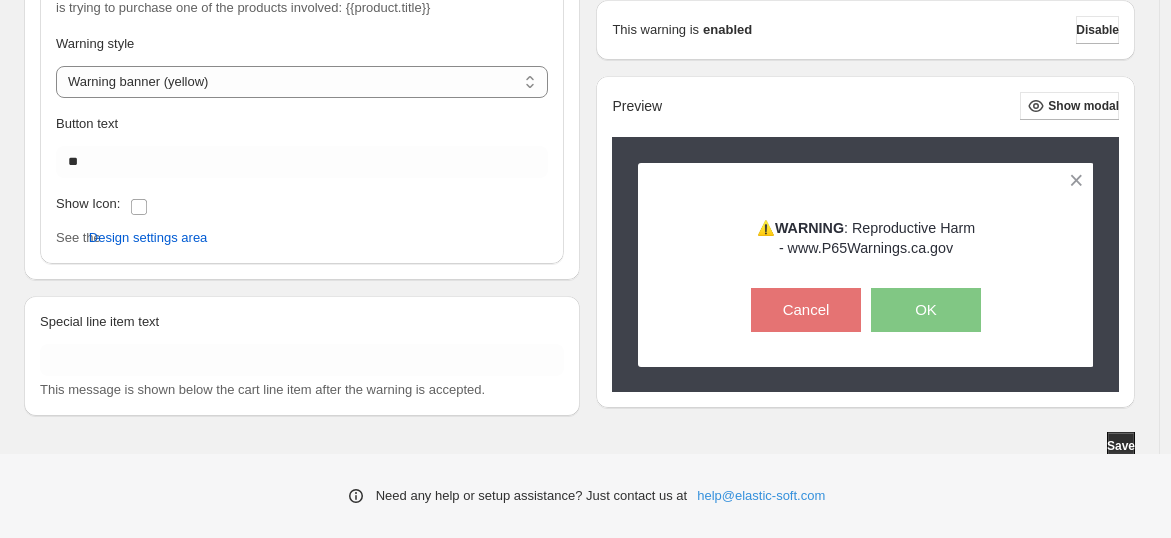 scroll, scrollTop: 1157, scrollLeft: 0, axis: vertical 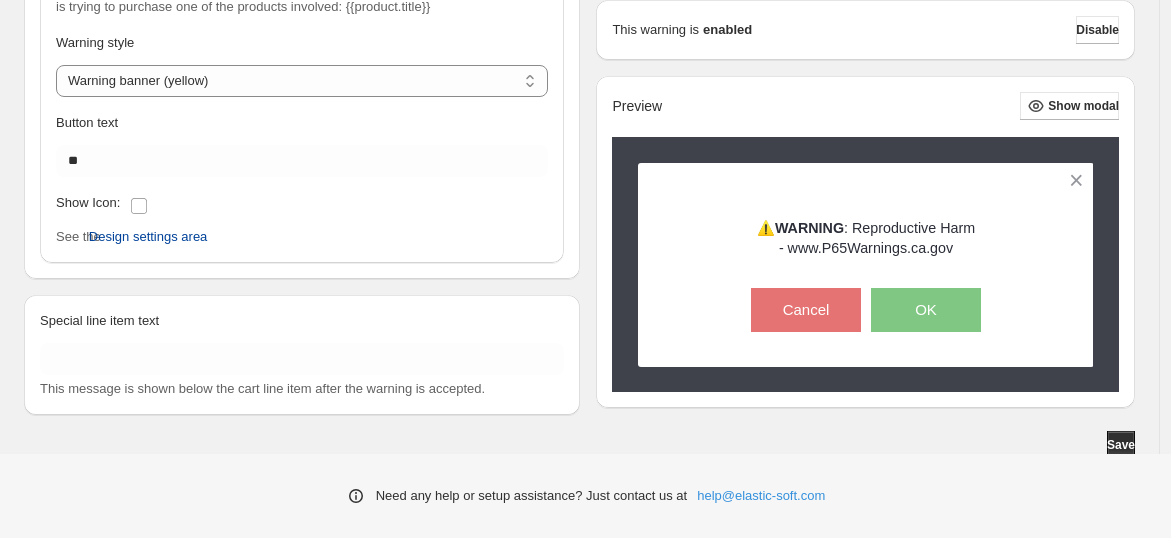 click on "Design settings area" at bounding box center (148, 237) 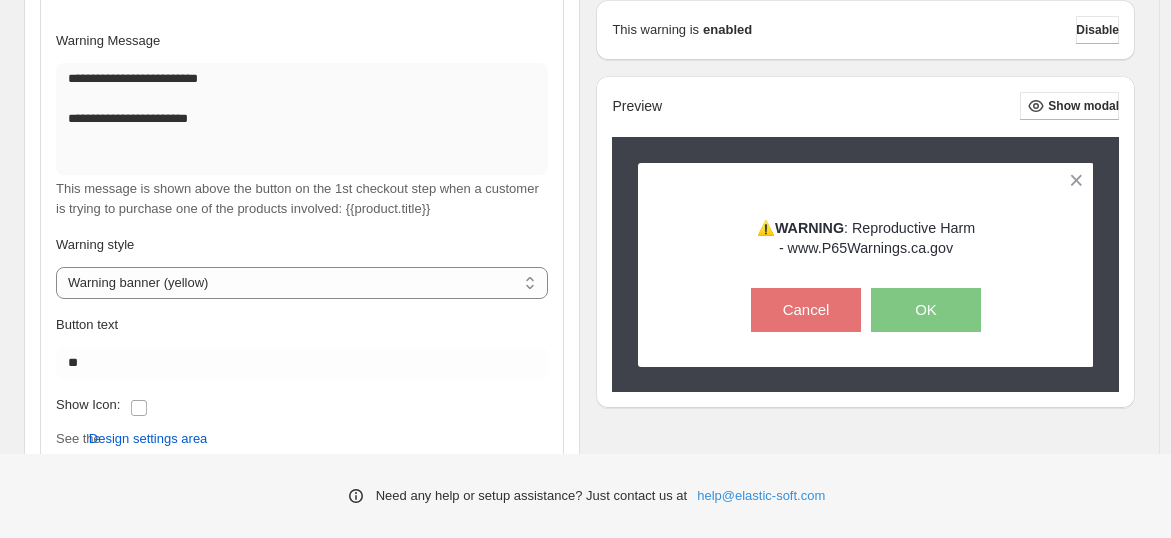 scroll, scrollTop: 1162, scrollLeft: 0, axis: vertical 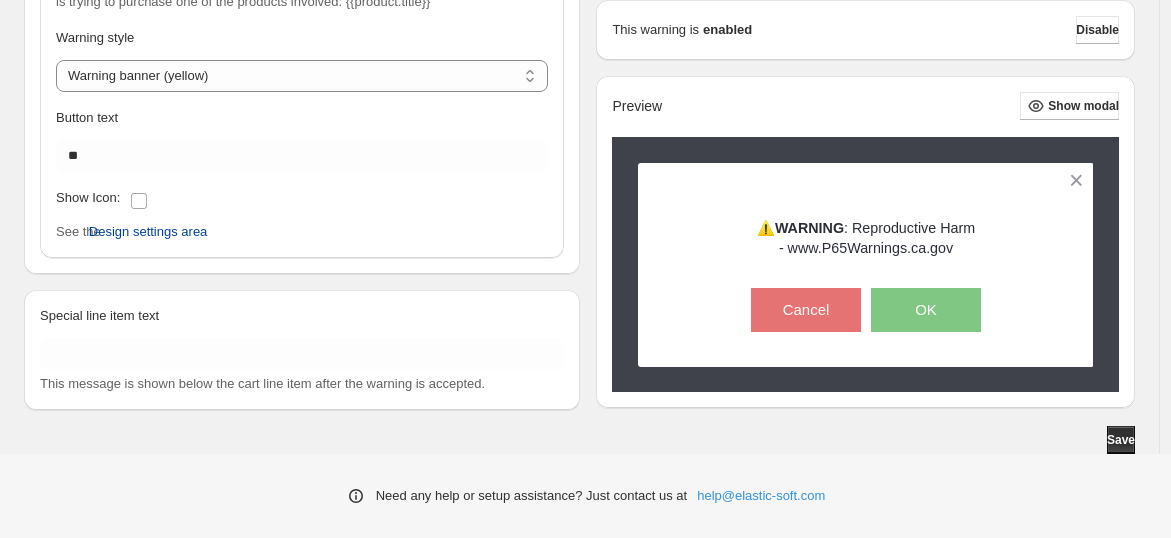 click on "Design settings area" at bounding box center [148, 232] 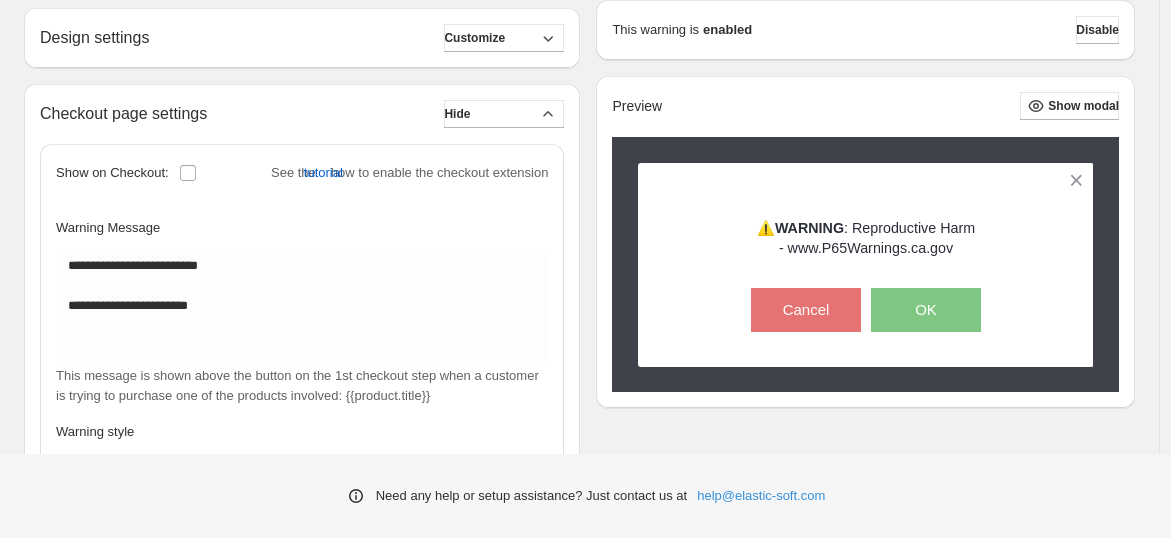 scroll, scrollTop: 715, scrollLeft: 0, axis: vertical 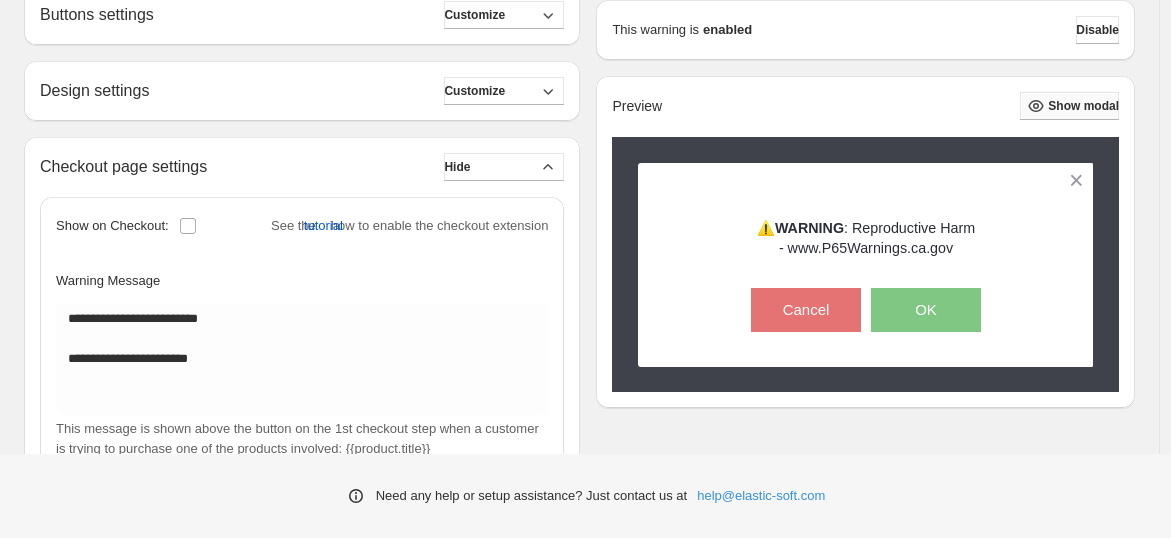 click on "Show modal" at bounding box center (1083, 106) 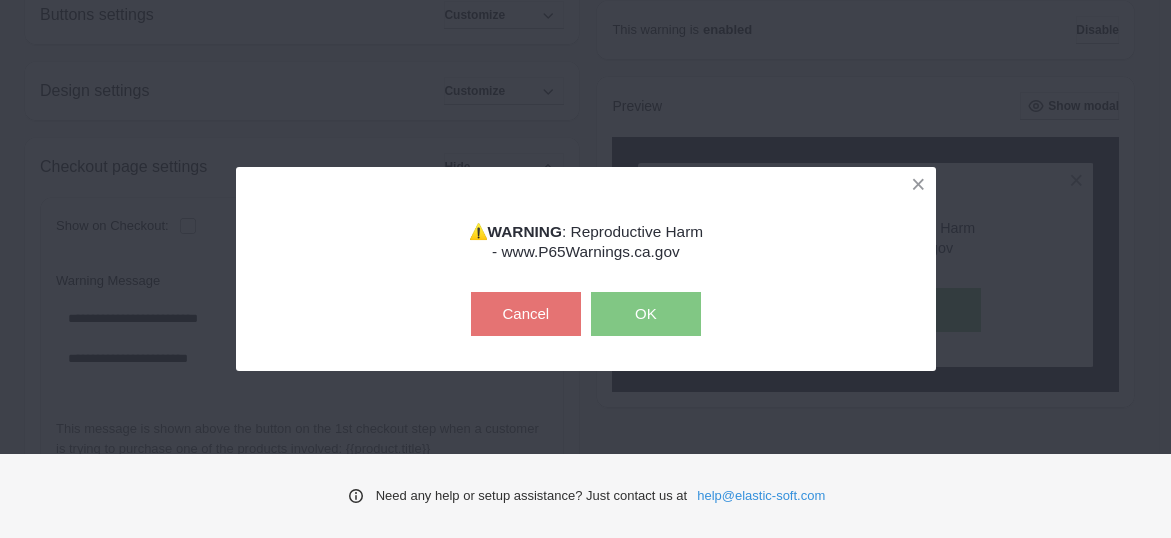 click on "⚠️ WARNING : Reproductive Harm
- www.P65Warnings.ca.gov Cancel OK" at bounding box center [585, 269] 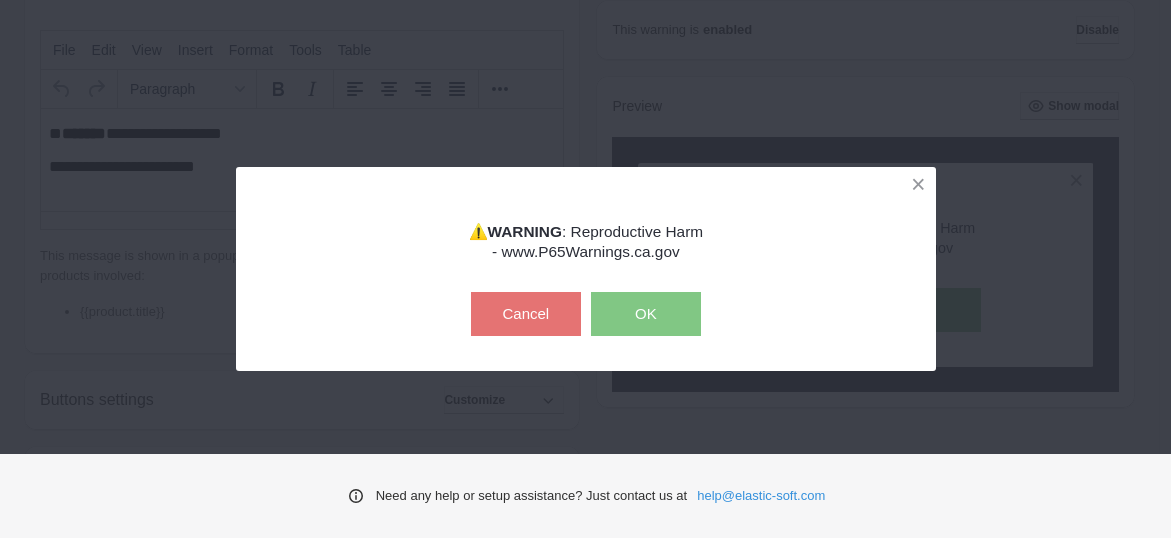scroll, scrollTop: 295, scrollLeft: 0, axis: vertical 